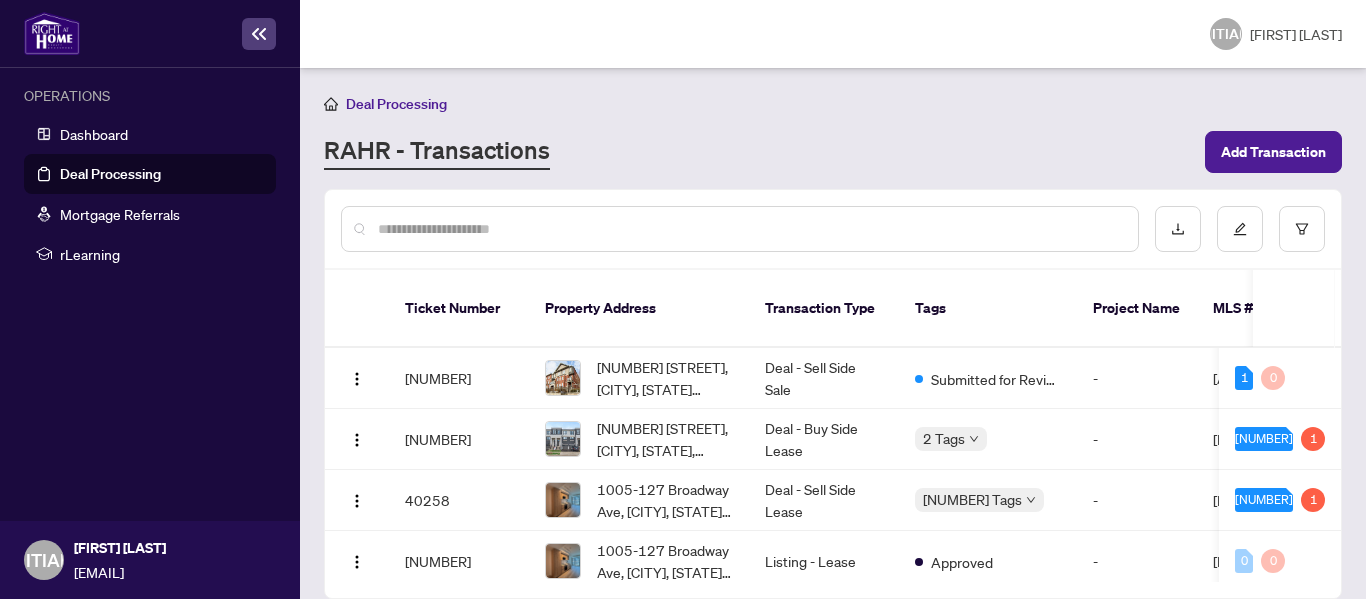 scroll, scrollTop: 0, scrollLeft: 0, axis: both 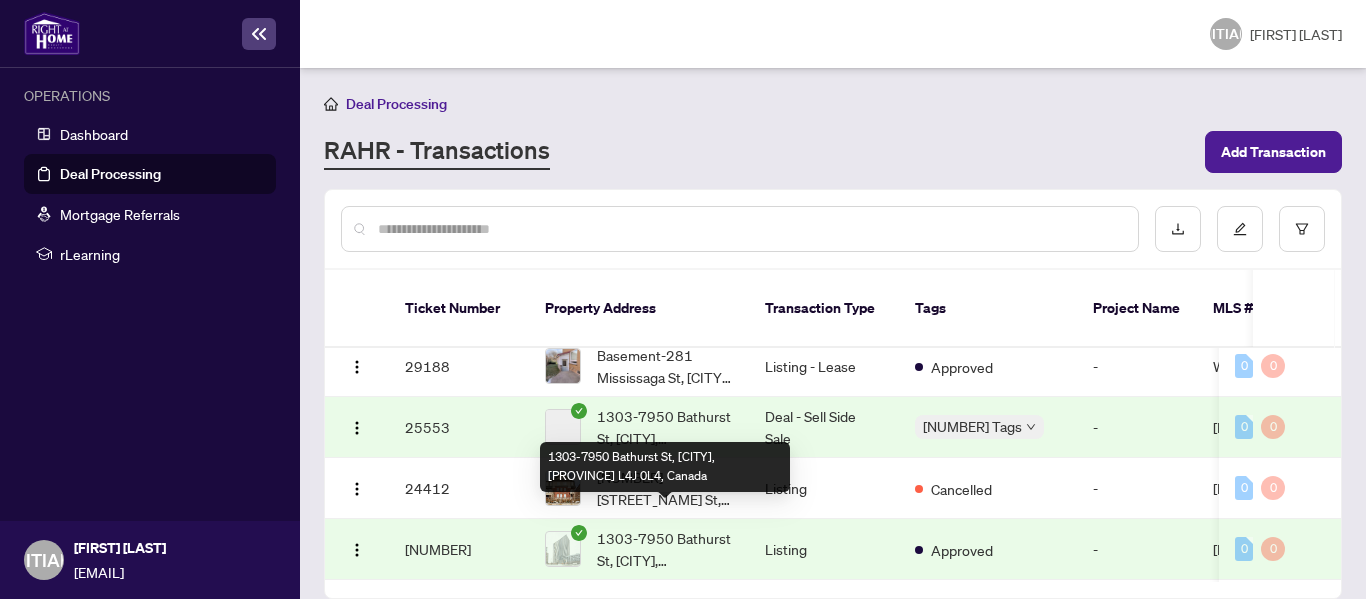 click on "1303-7950 Bathurst St, [CITY], [PROVINCE] L4J 0L4, Canada" at bounding box center (665, 549) 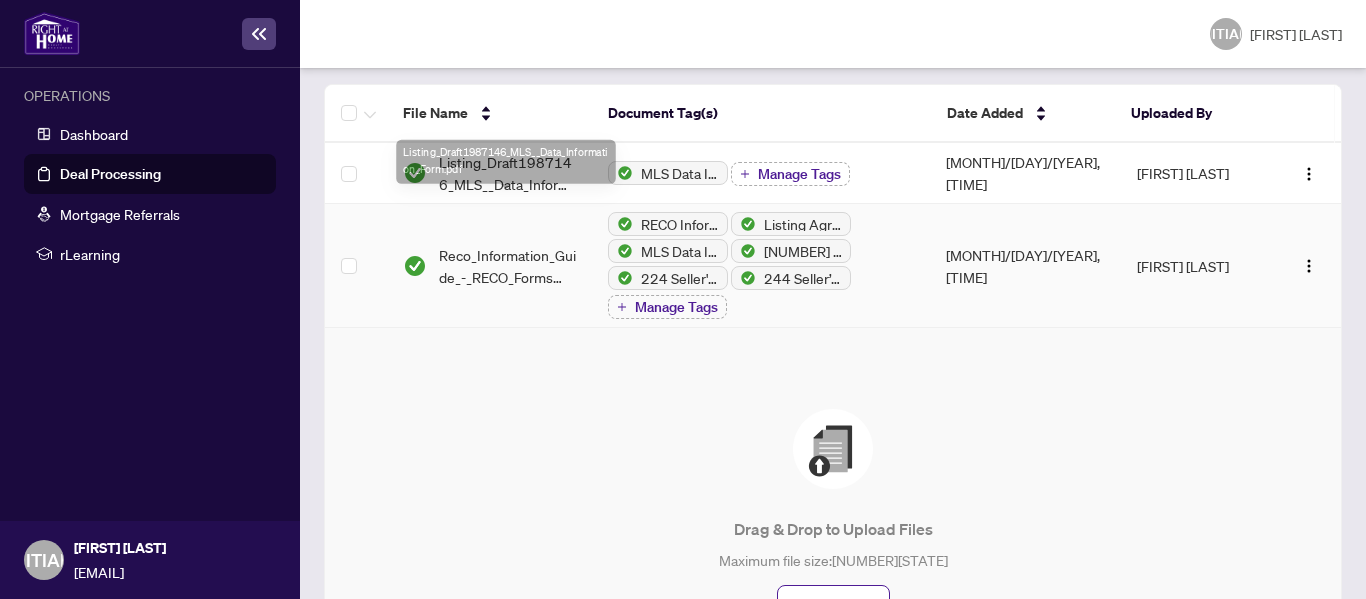 scroll, scrollTop: 400, scrollLeft: 0, axis: vertical 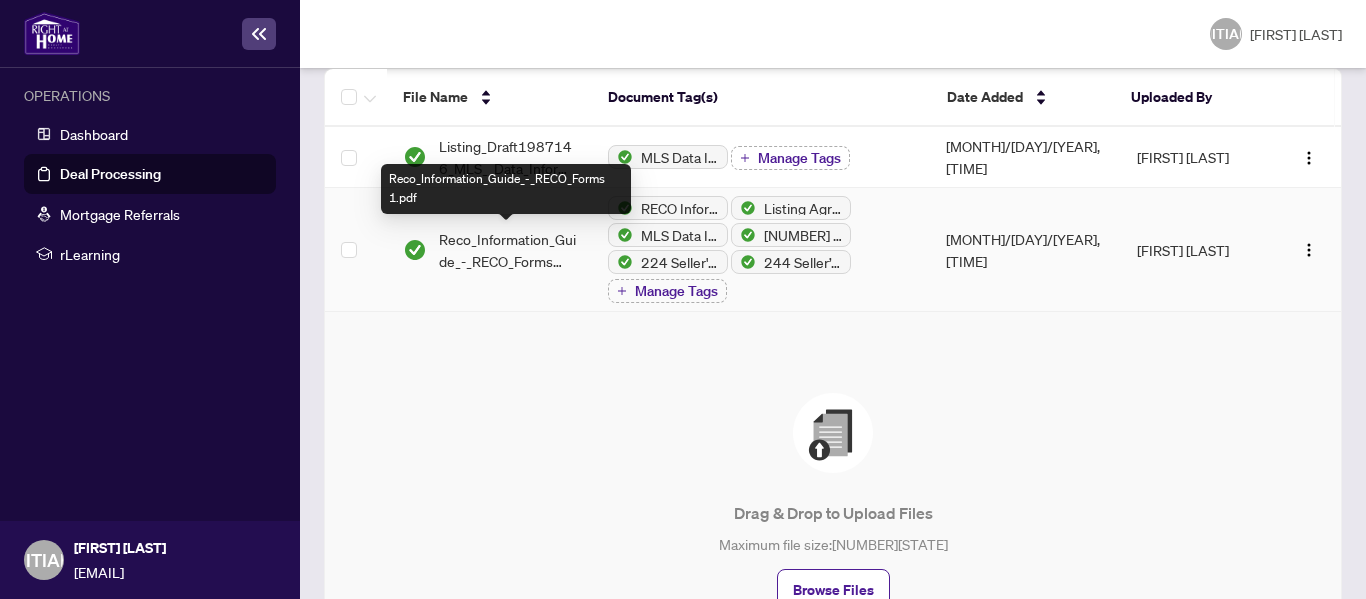 click on "Reco_Information_Guide_-_RECO_Forms 1.pdf" at bounding box center [507, 250] 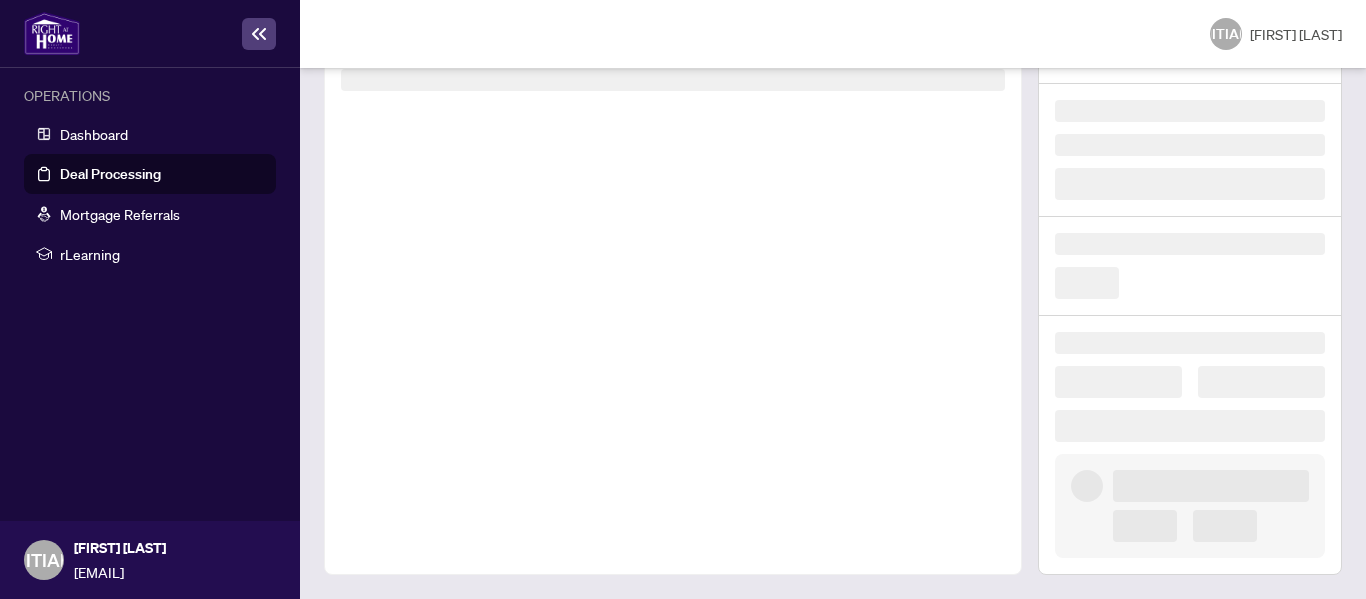 scroll, scrollTop: 150, scrollLeft: 0, axis: vertical 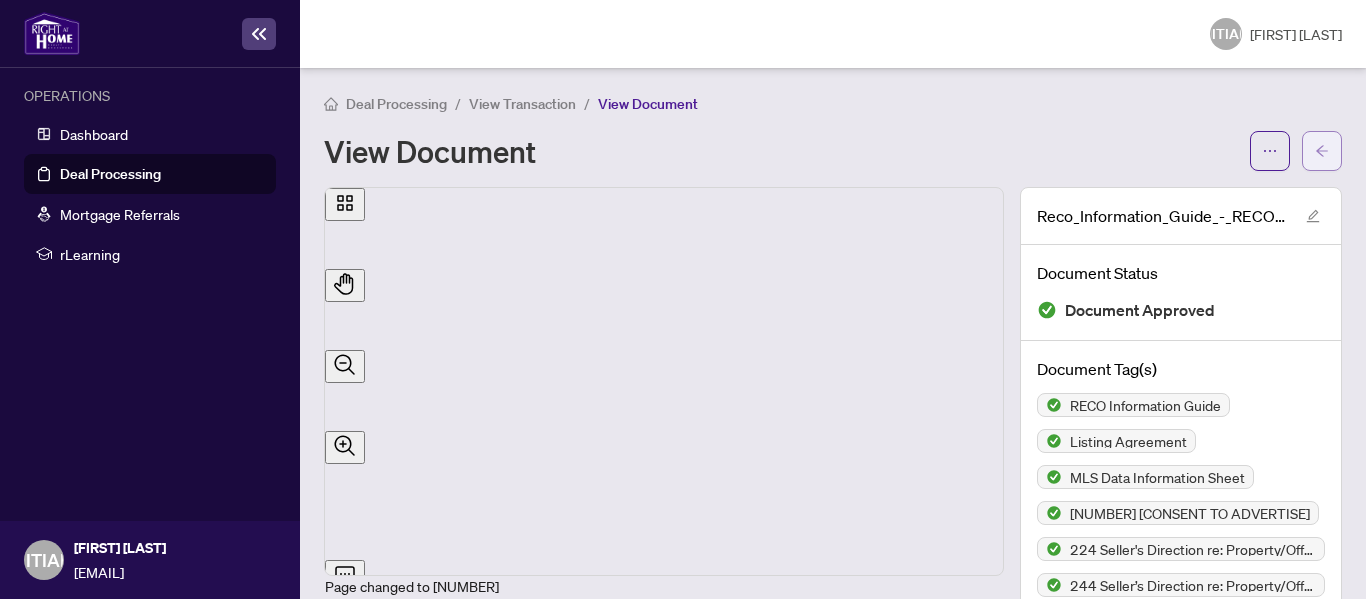 click at bounding box center [1322, 151] 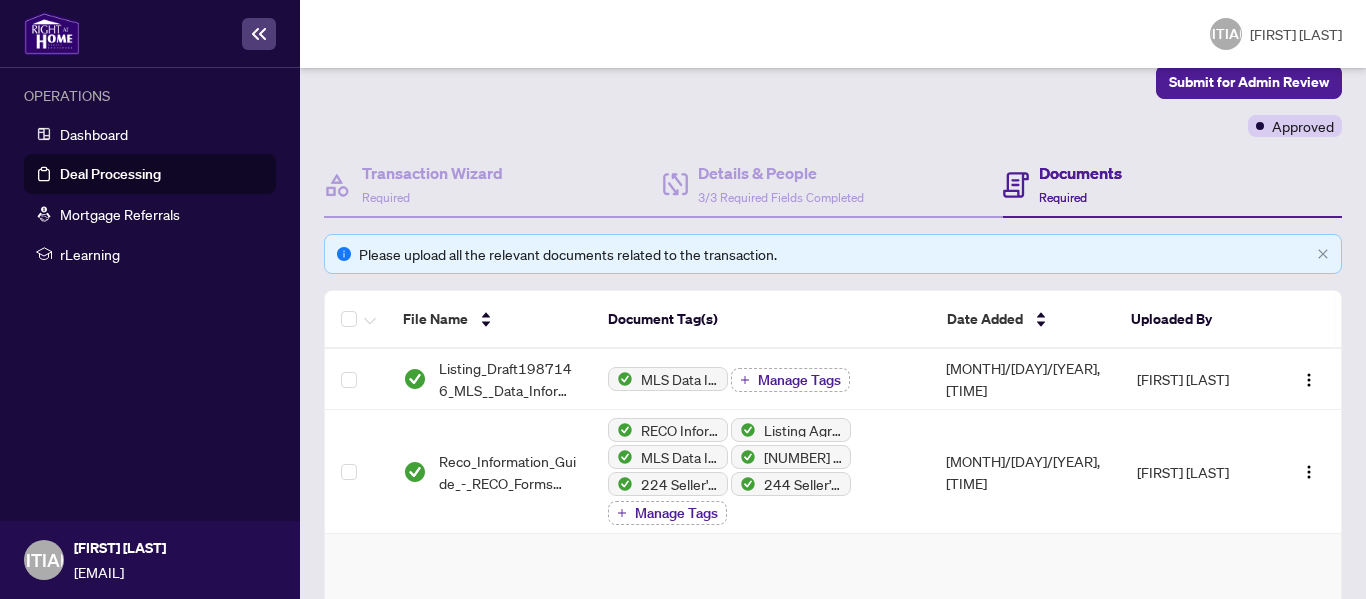 scroll, scrollTop: 200, scrollLeft: 0, axis: vertical 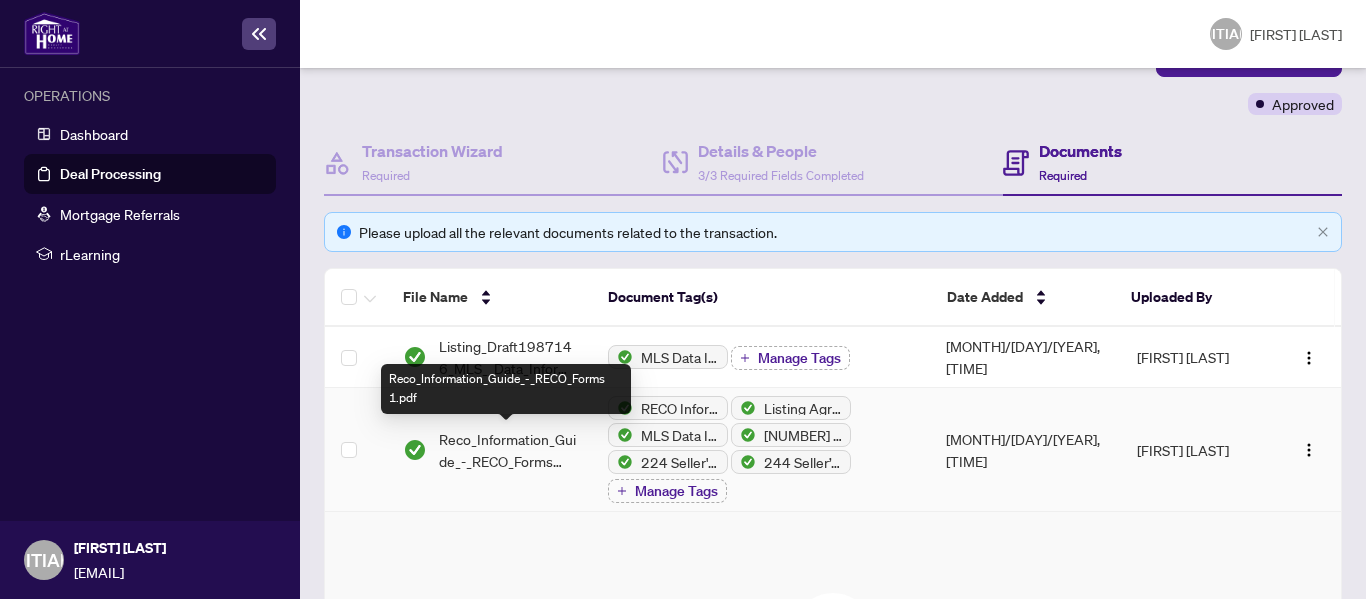 click on "Reco_Information_Guide_-_RECO_Forms 1.pdf" at bounding box center [507, 450] 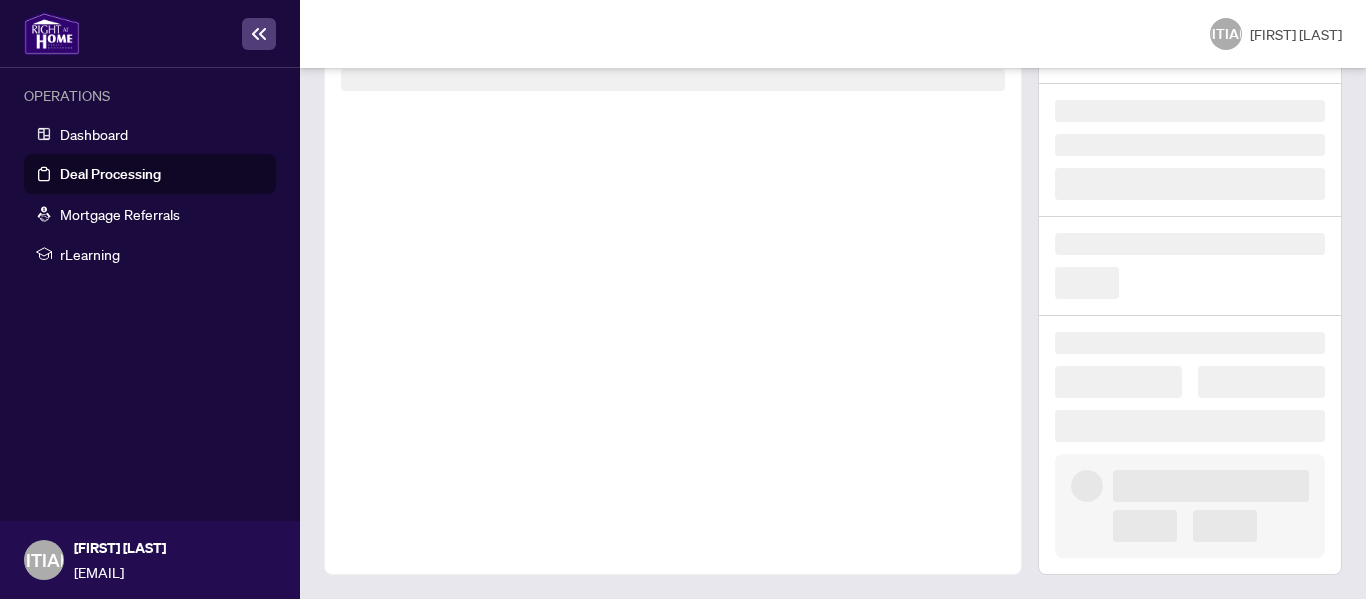 scroll, scrollTop: 150, scrollLeft: 0, axis: vertical 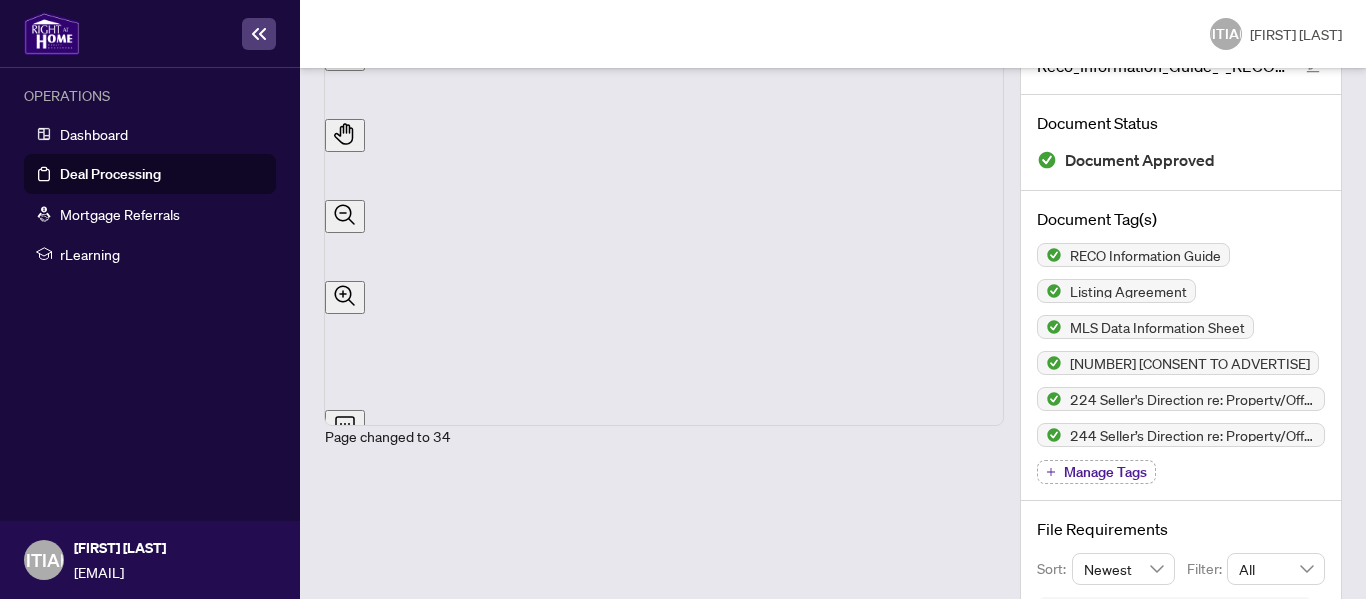 click on "Deal Processing" at bounding box center (110, 174) 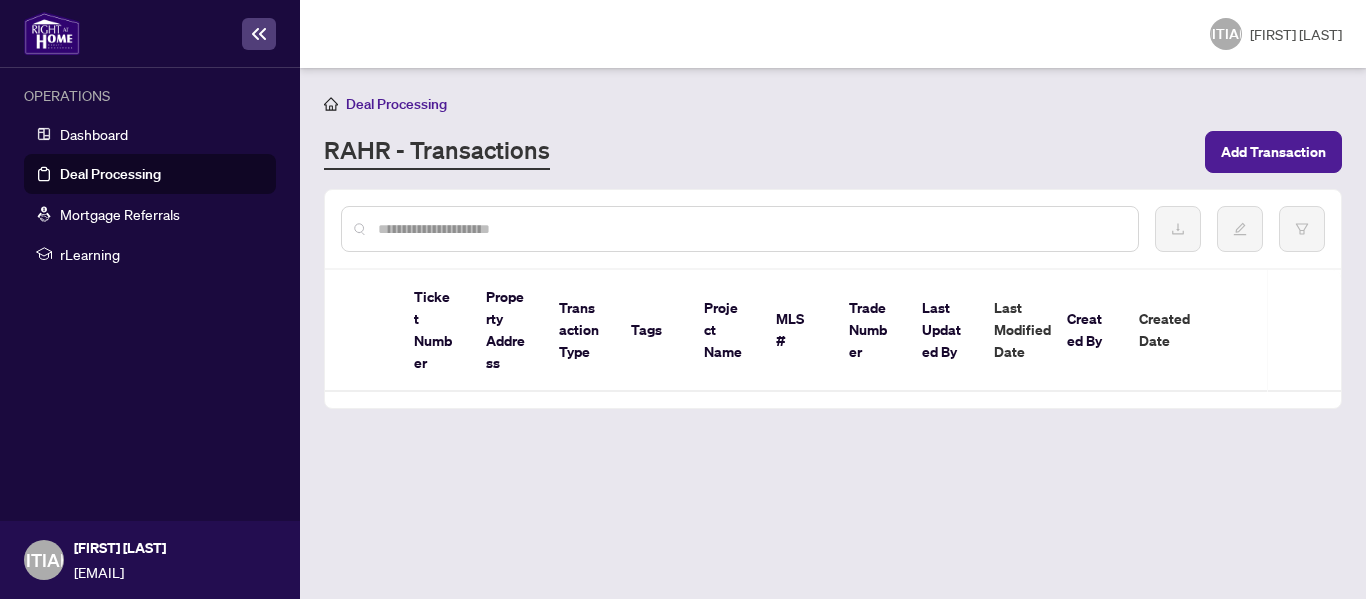 scroll, scrollTop: 0, scrollLeft: 0, axis: both 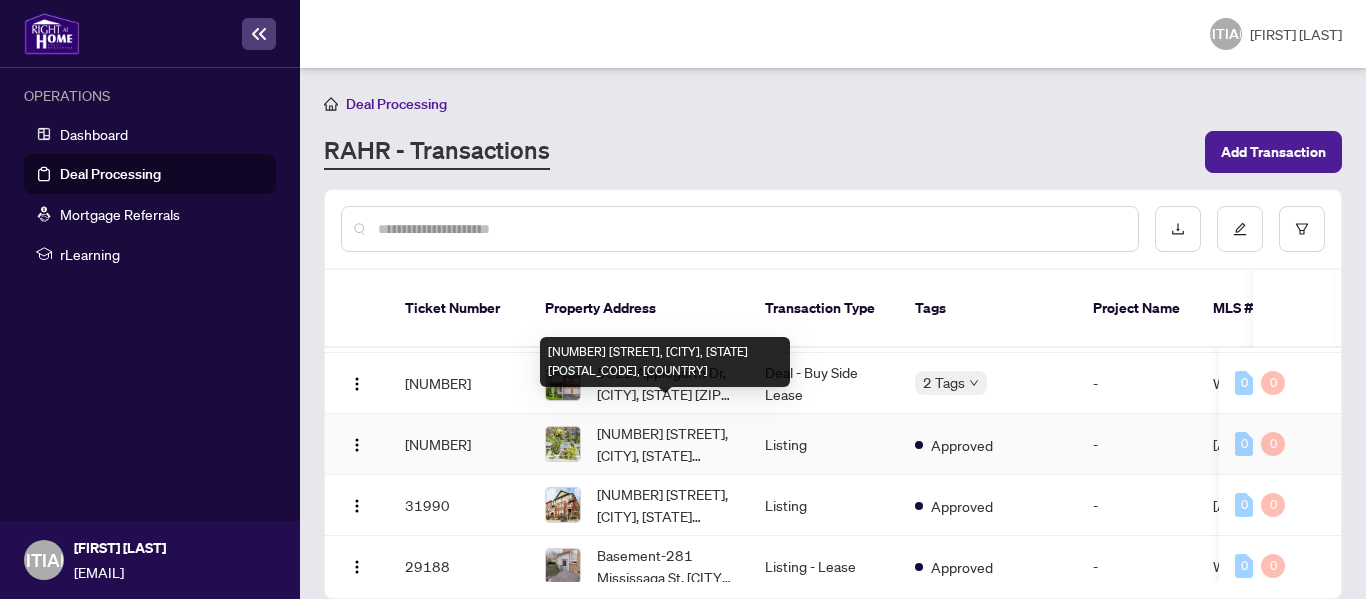click on "[NUMBER] [STREET], [CITY], [STATE] [POSTAL_CODE], [COUNTRY]" at bounding box center [665, 444] 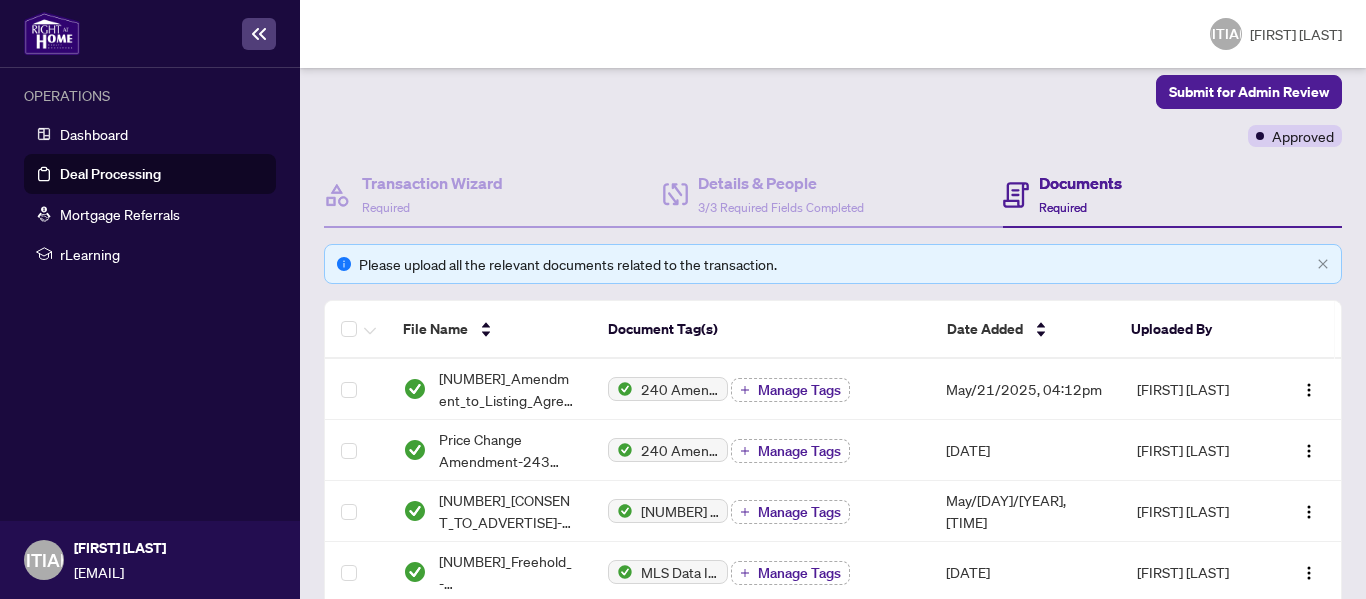 scroll, scrollTop: 200, scrollLeft: 0, axis: vertical 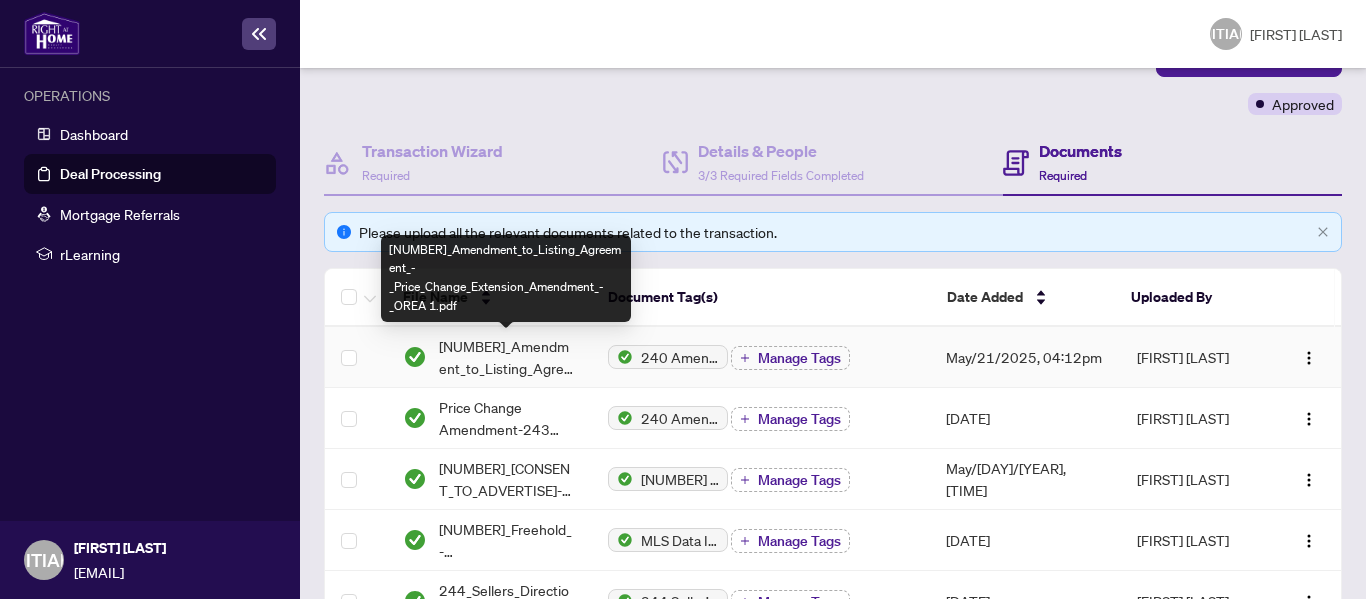 click on "[NUMBER]_Amendment_to_Listing_Agreement_-_Price_Change_Extension_Amendment_-_OREA 1.pdf" at bounding box center (507, 357) 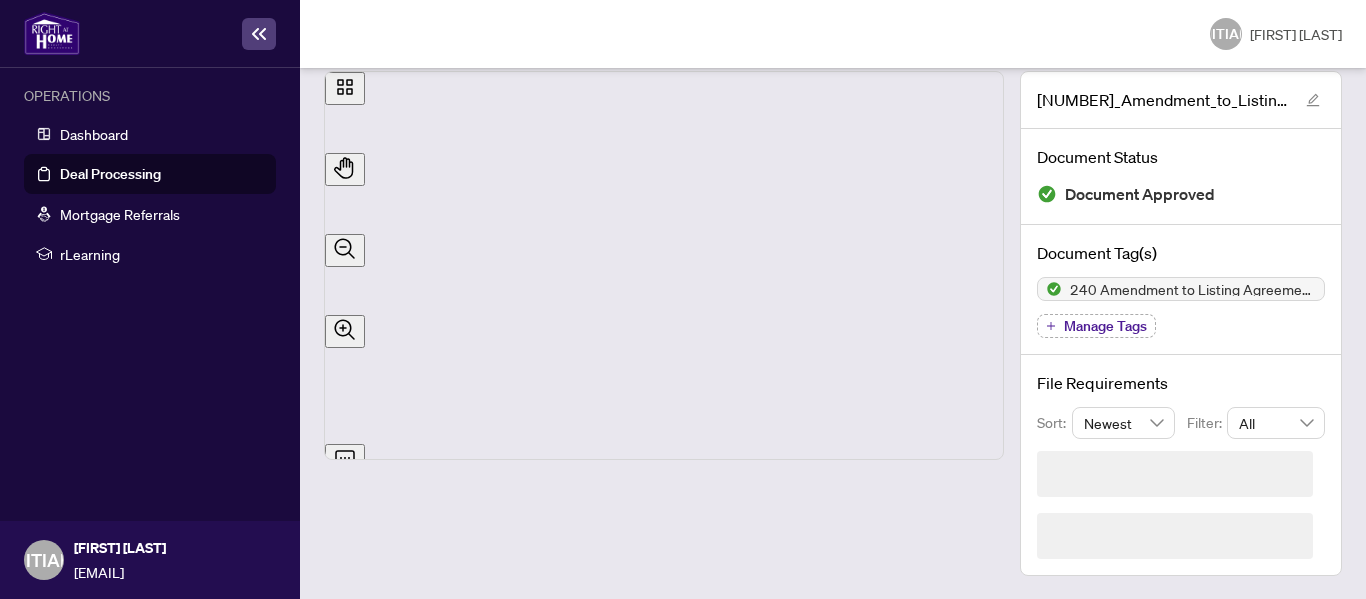 scroll, scrollTop: 54, scrollLeft: 0, axis: vertical 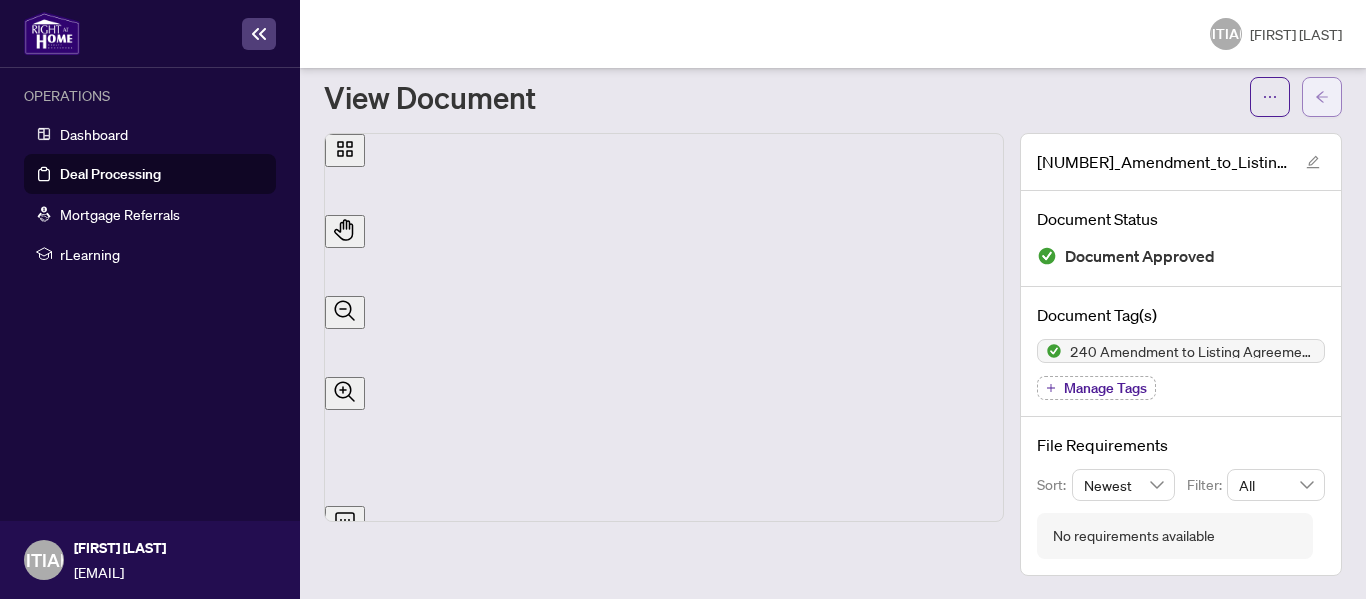click at bounding box center (1322, 97) 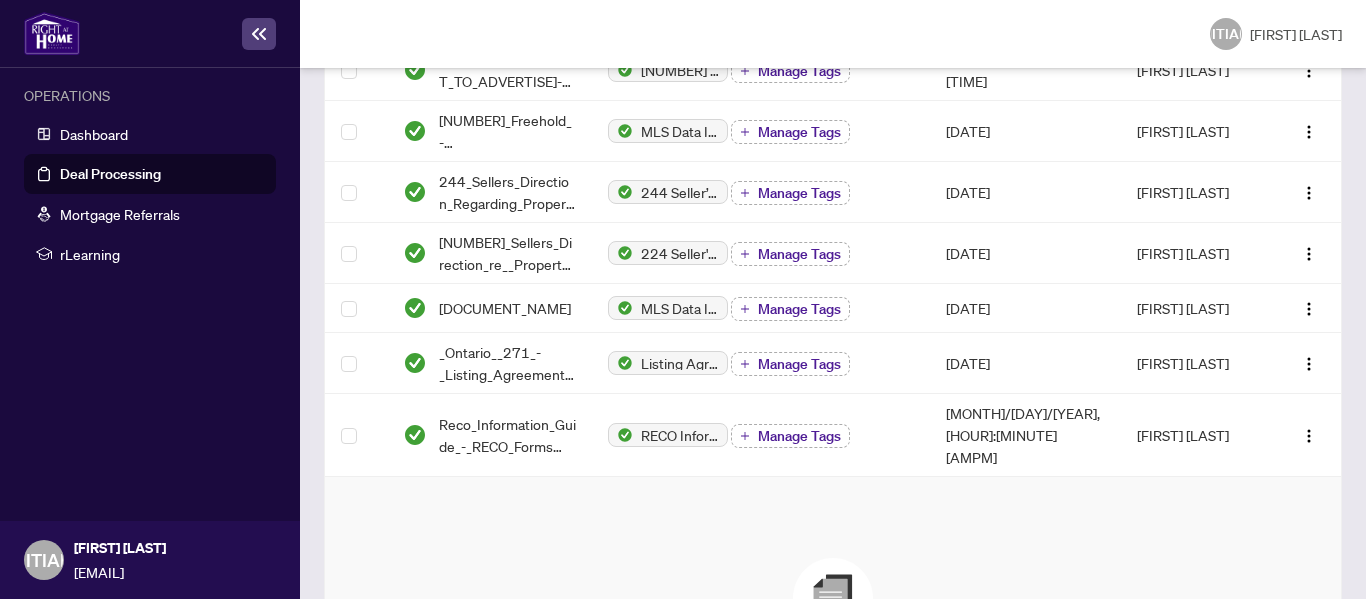 scroll, scrollTop: 0, scrollLeft: 0, axis: both 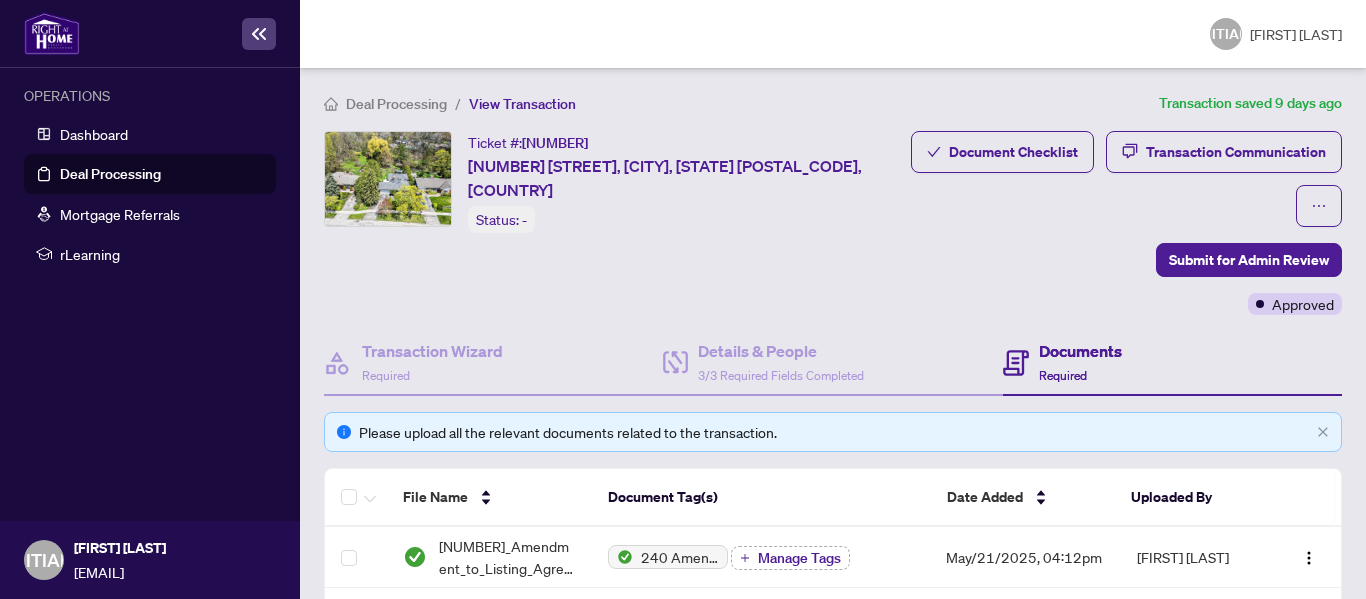 click on "Deal Processing" at bounding box center (396, 104) 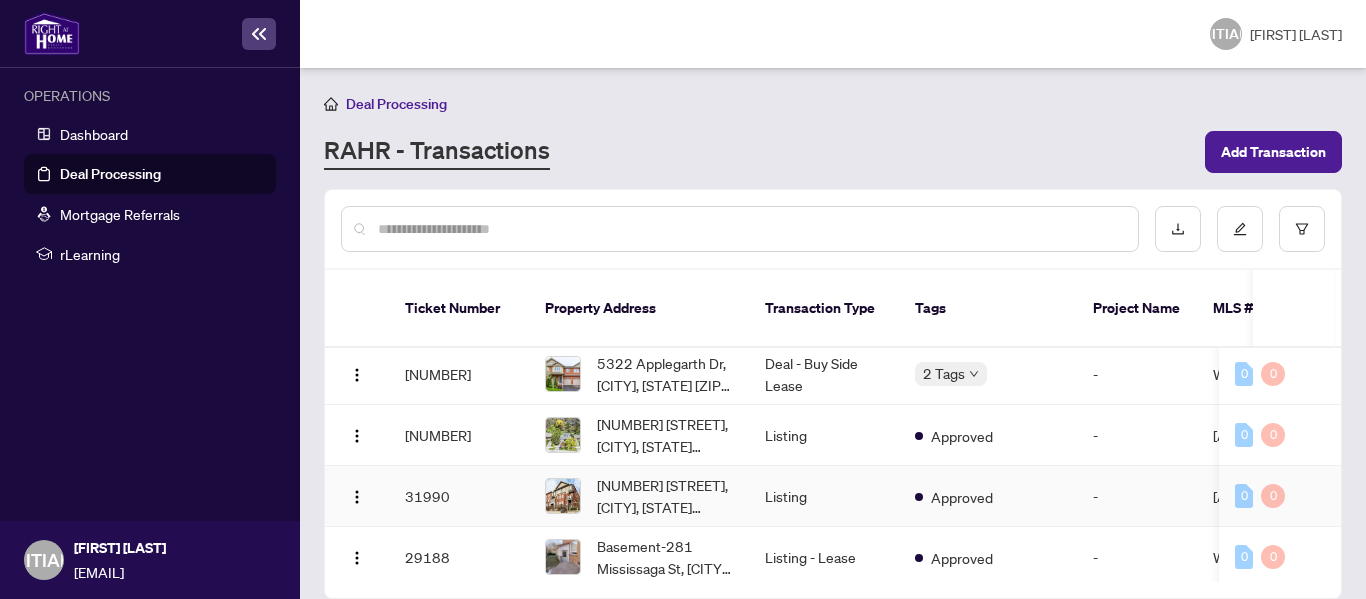 scroll, scrollTop: 209, scrollLeft: 0, axis: vertical 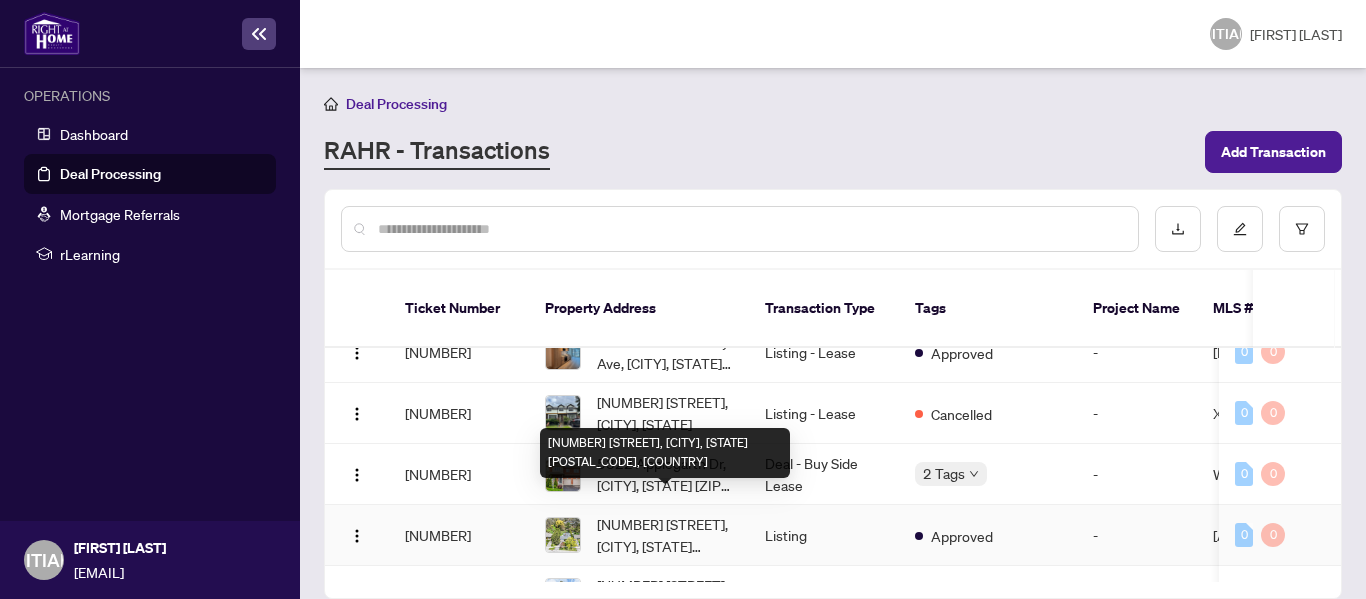 click on "[NUMBER] [STREET], [CITY], [STATE] [POSTAL_CODE], [COUNTRY]" at bounding box center [665, 535] 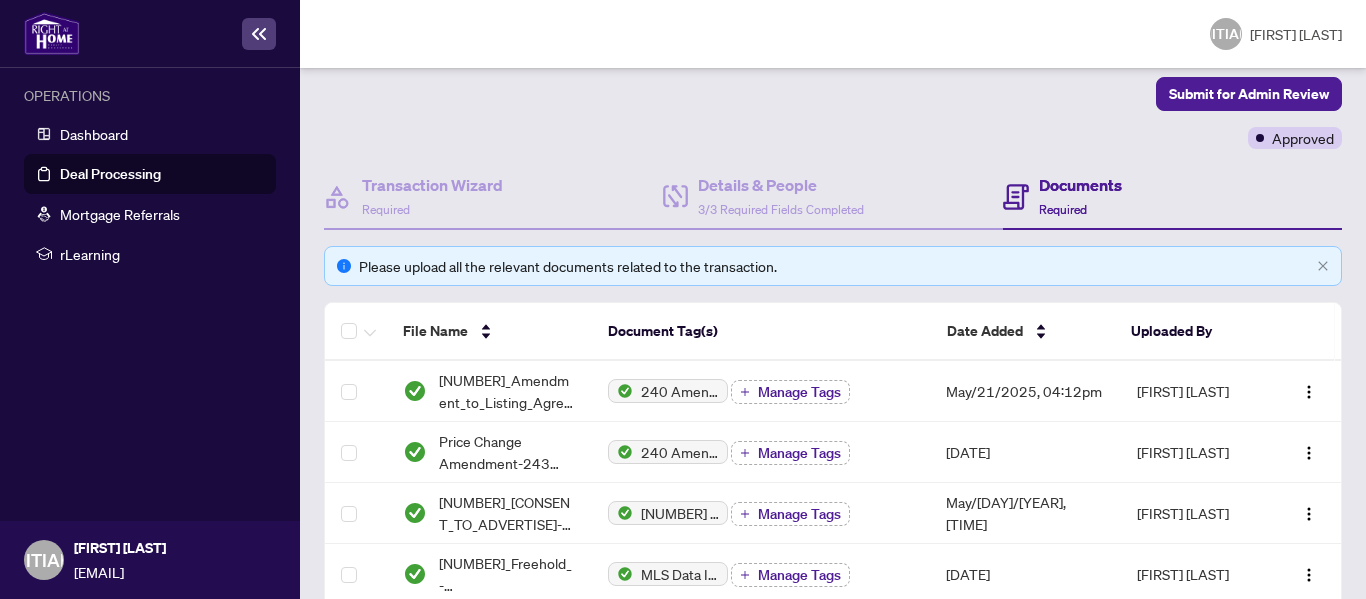 scroll, scrollTop: 200, scrollLeft: 0, axis: vertical 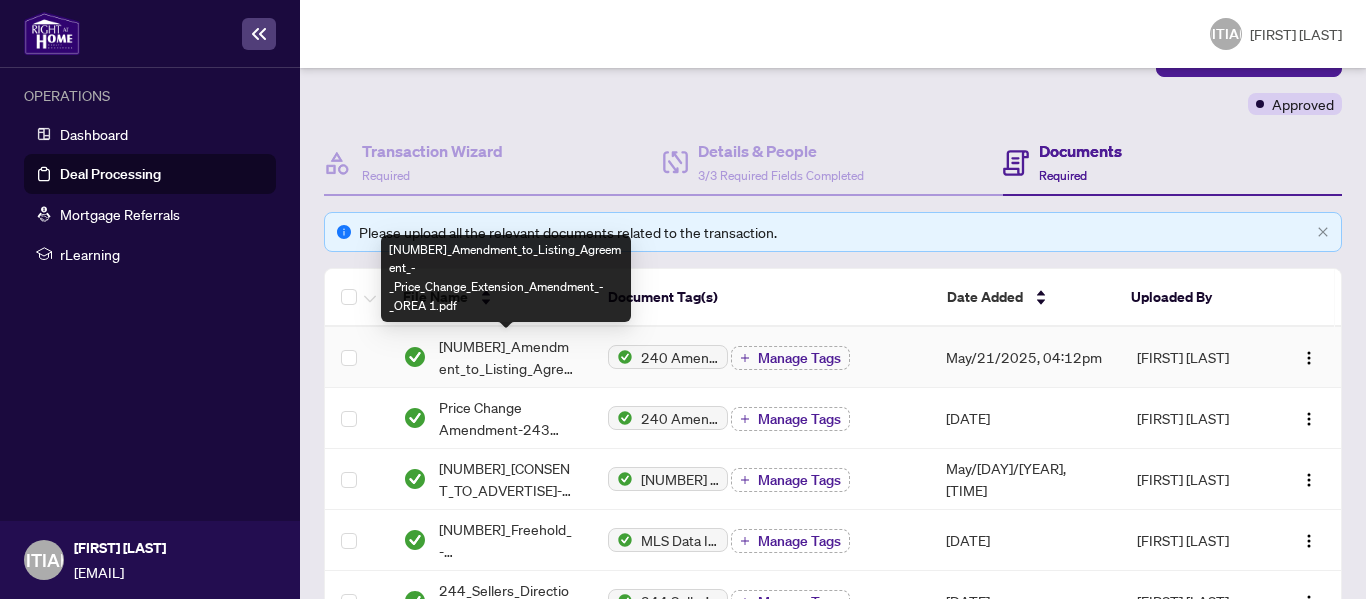 click on "[NUMBER]_Amendment_to_Listing_Agreement_-_Price_Change_Extension_Amendment_-_OREA 1.pdf" at bounding box center (507, 357) 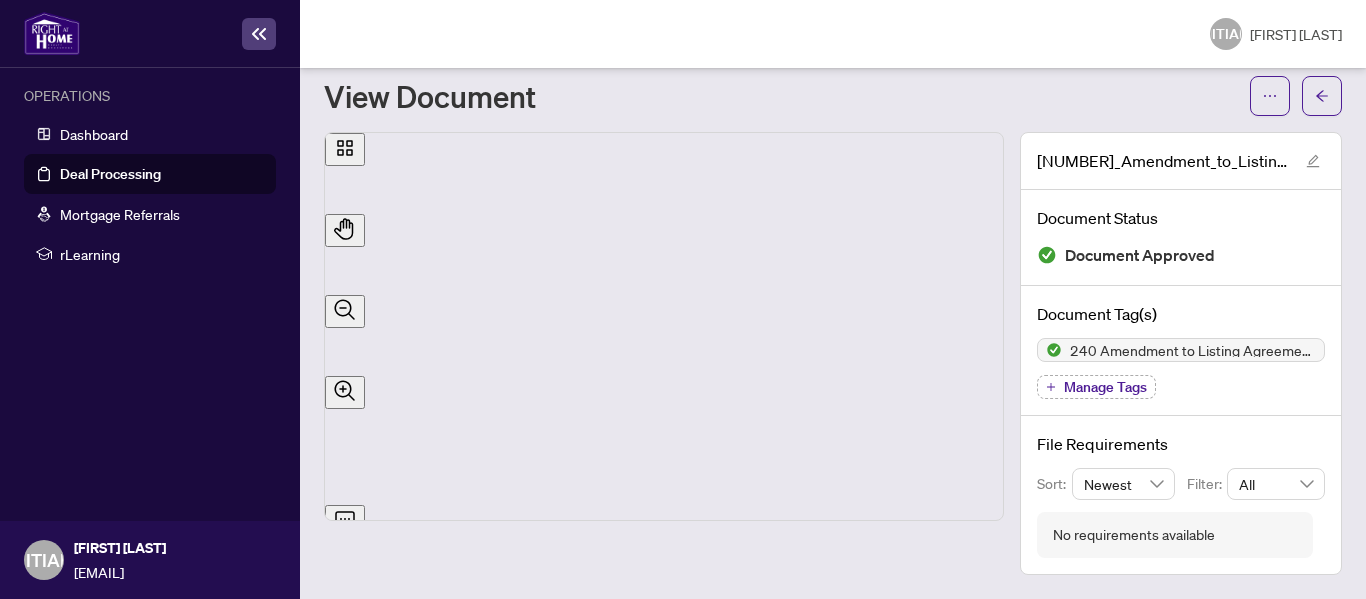 scroll, scrollTop: 54, scrollLeft: 0, axis: vertical 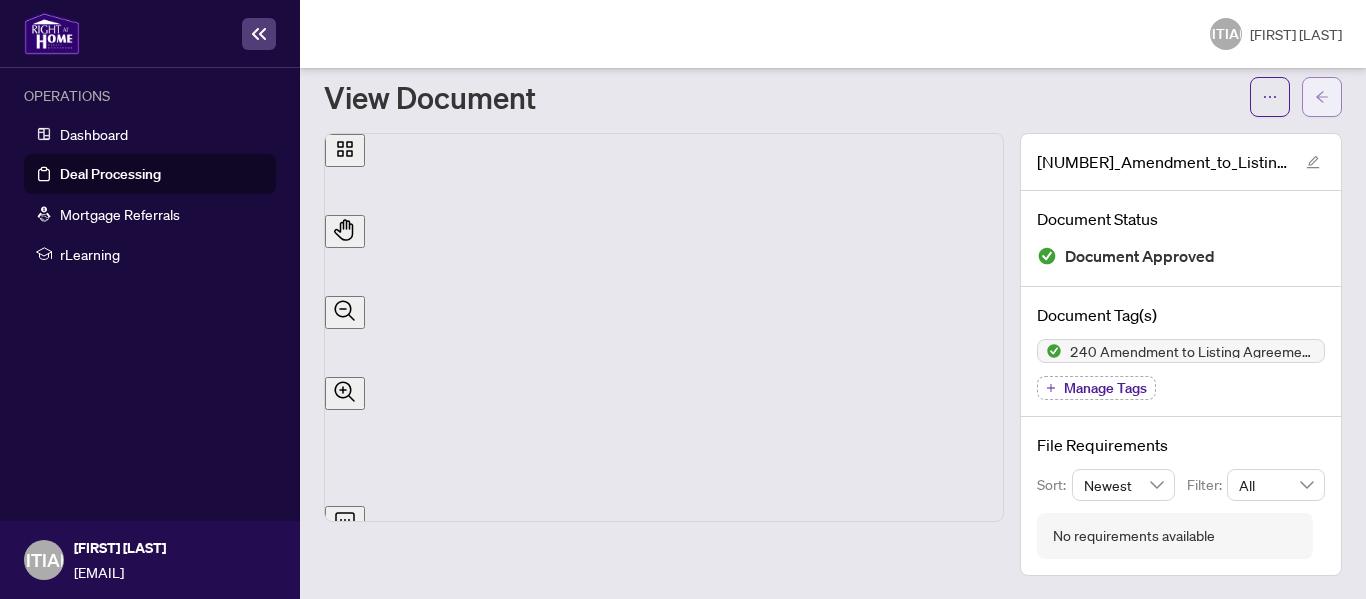 click at bounding box center [1322, 97] 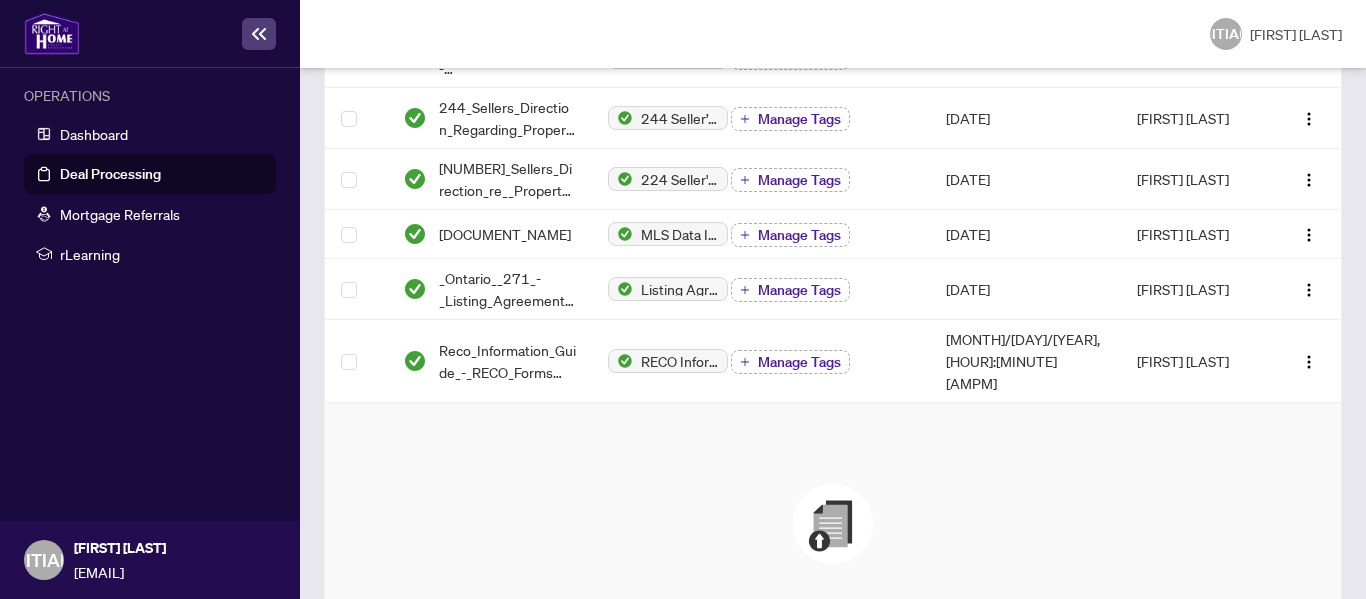 scroll, scrollTop: 923, scrollLeft: 0, axis: vertical 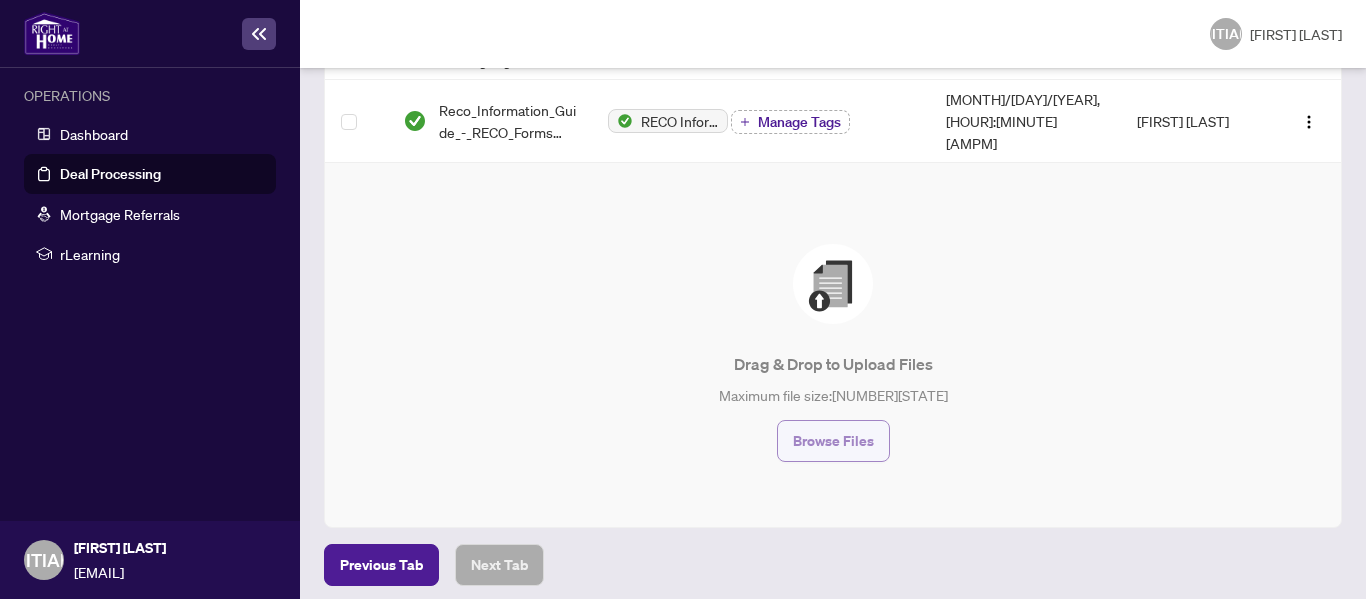 click on "Browse Files" at bounding box center (833, 441) 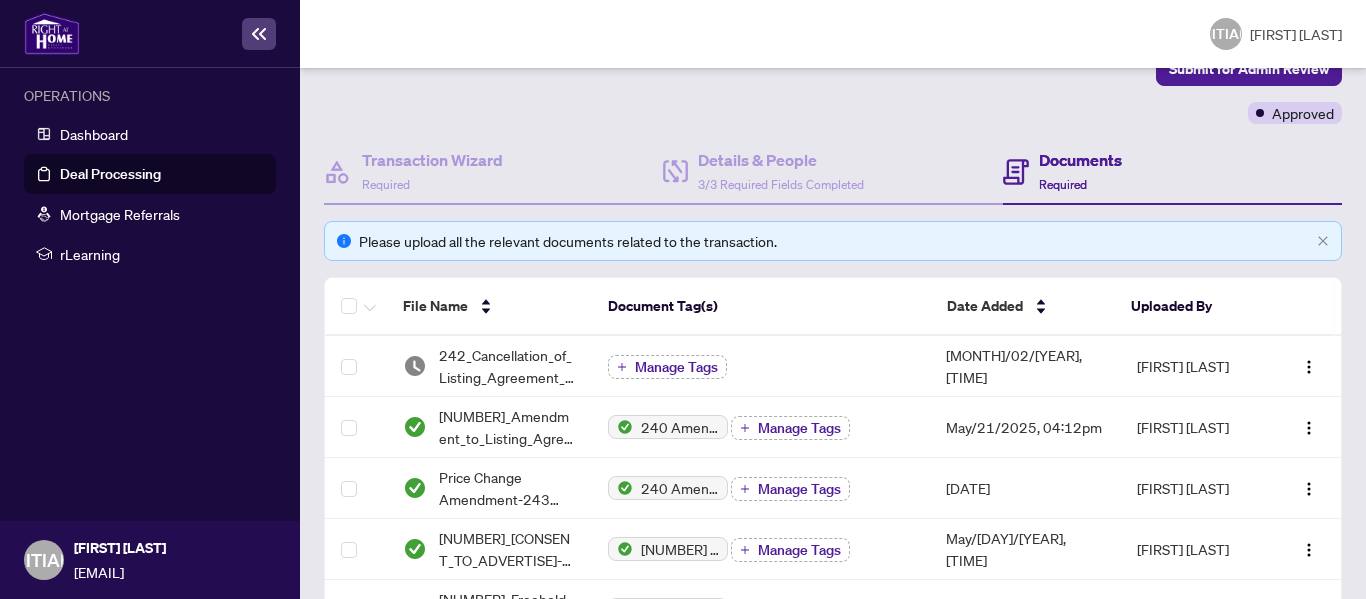 scroll, scrollTop: 200, scrollLeft: 0, axis: vertical 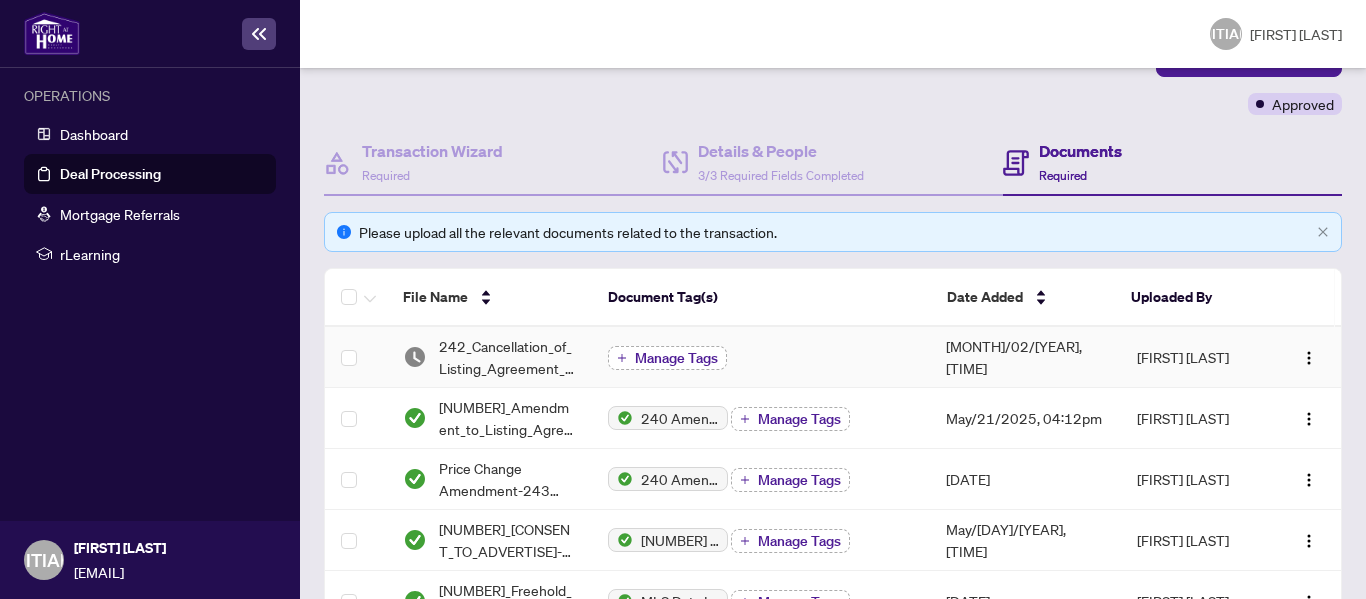 click on "Manage Tags" at bounding box center (676, 358) 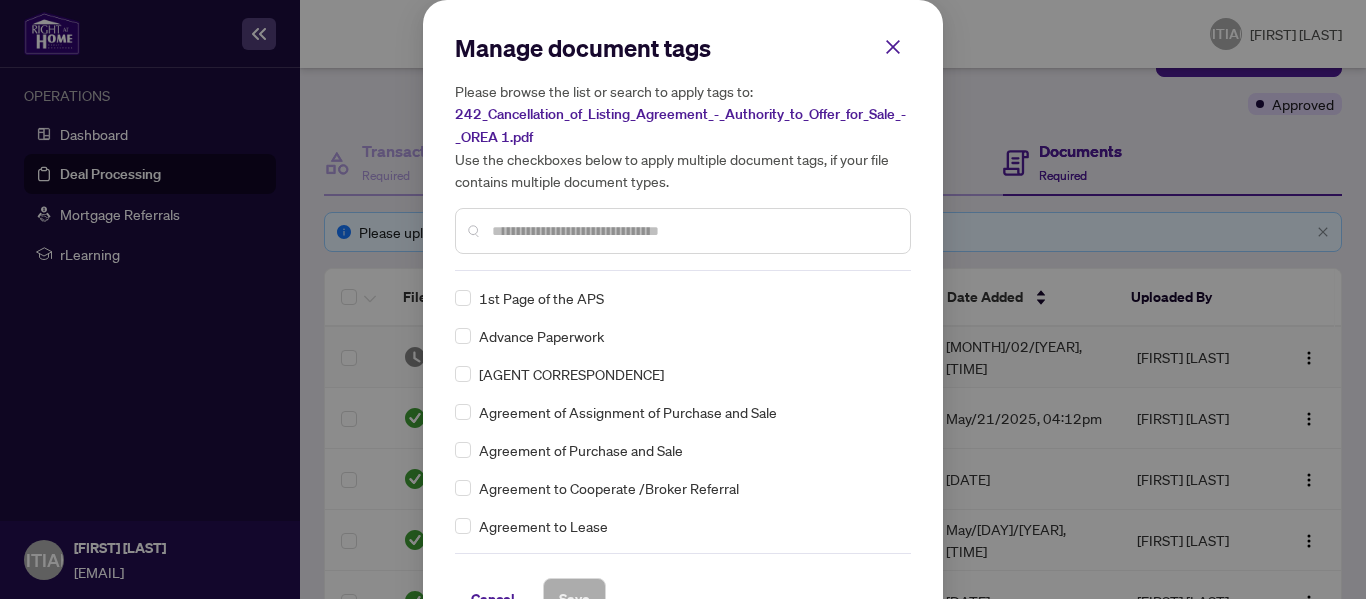 click at bounding box center [683, 231] 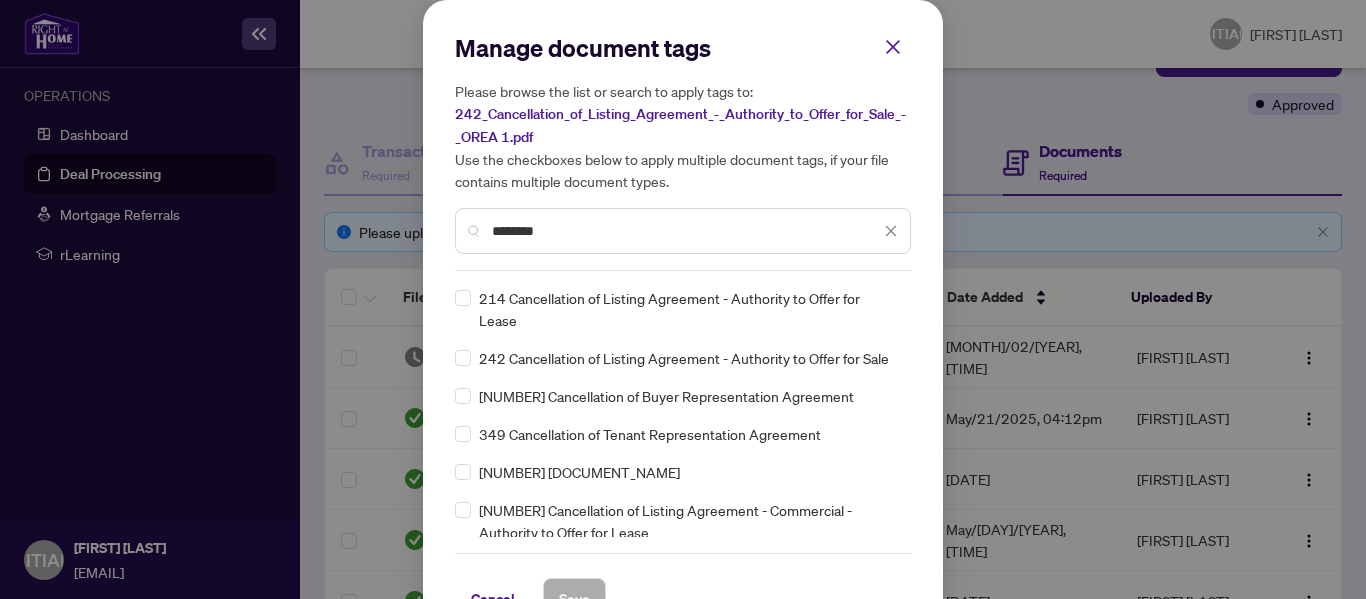 type on "********" 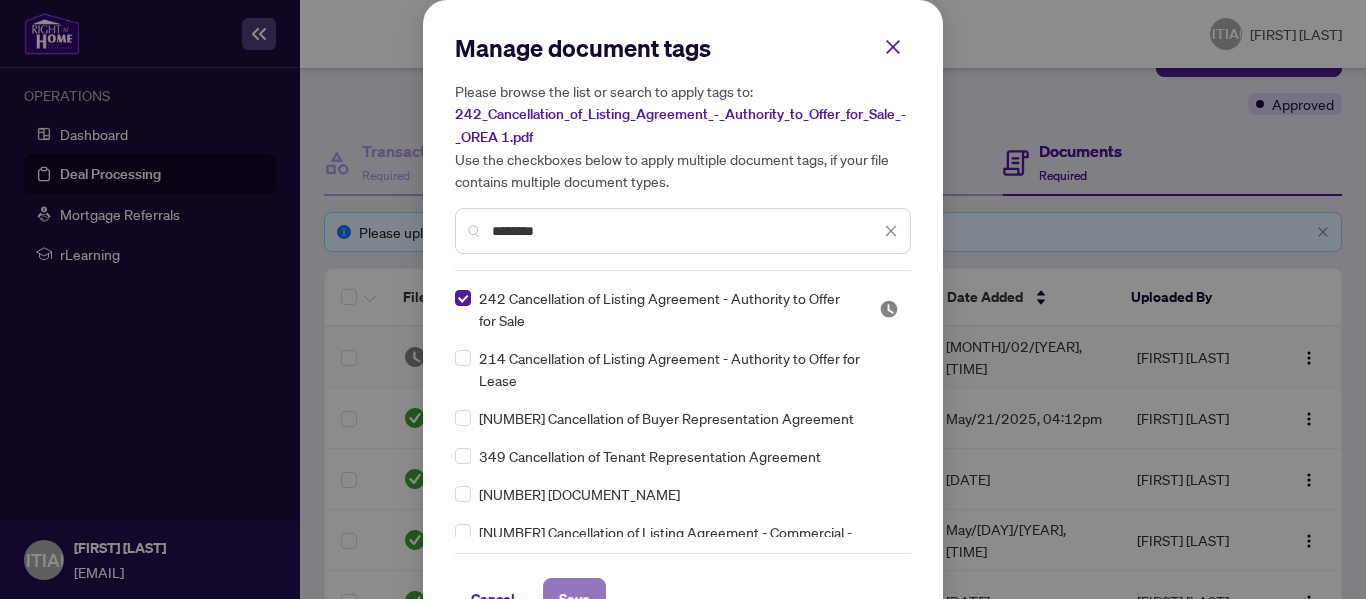 click on "Save" at bounding box center (574, 599) 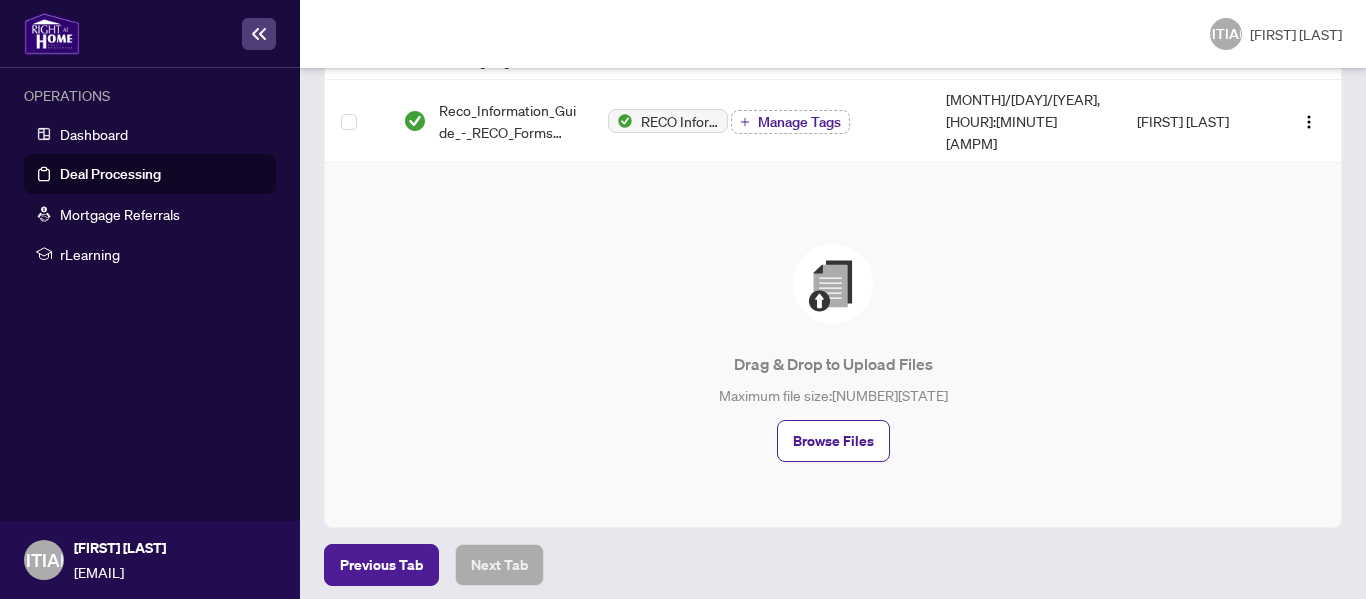 scroll, scrollTop: 0, scrollLeft: 0, axis: both 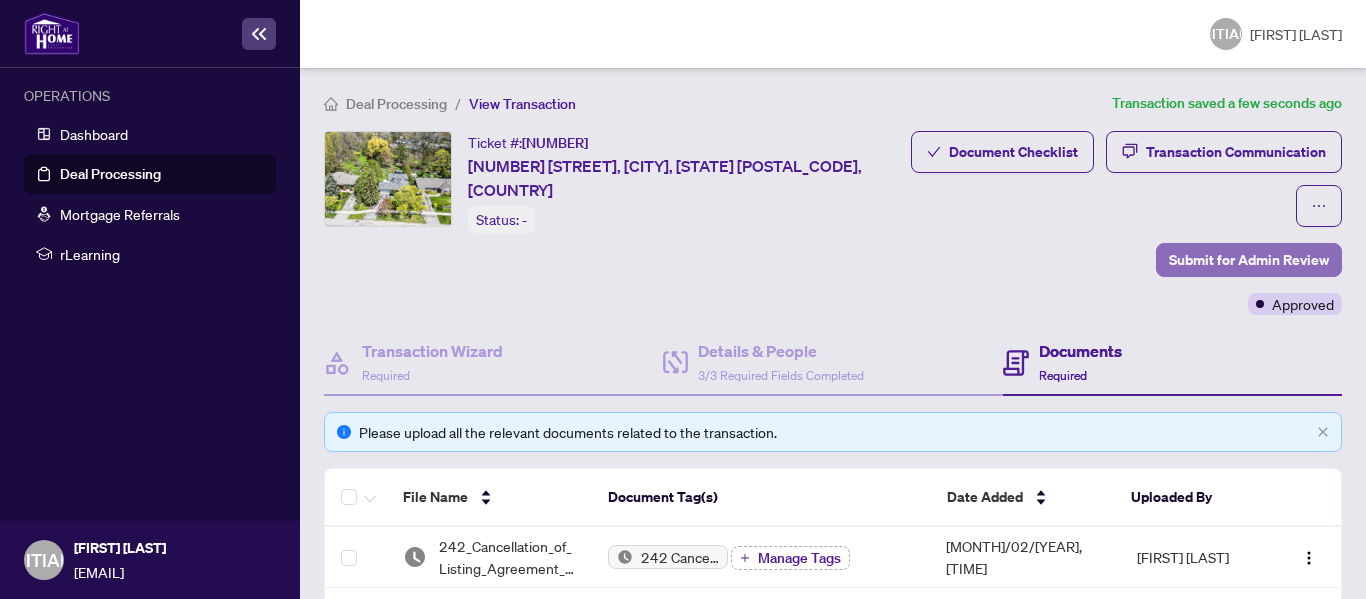 click on "Submit for Admin Review" at bounding box center [1249, 260] 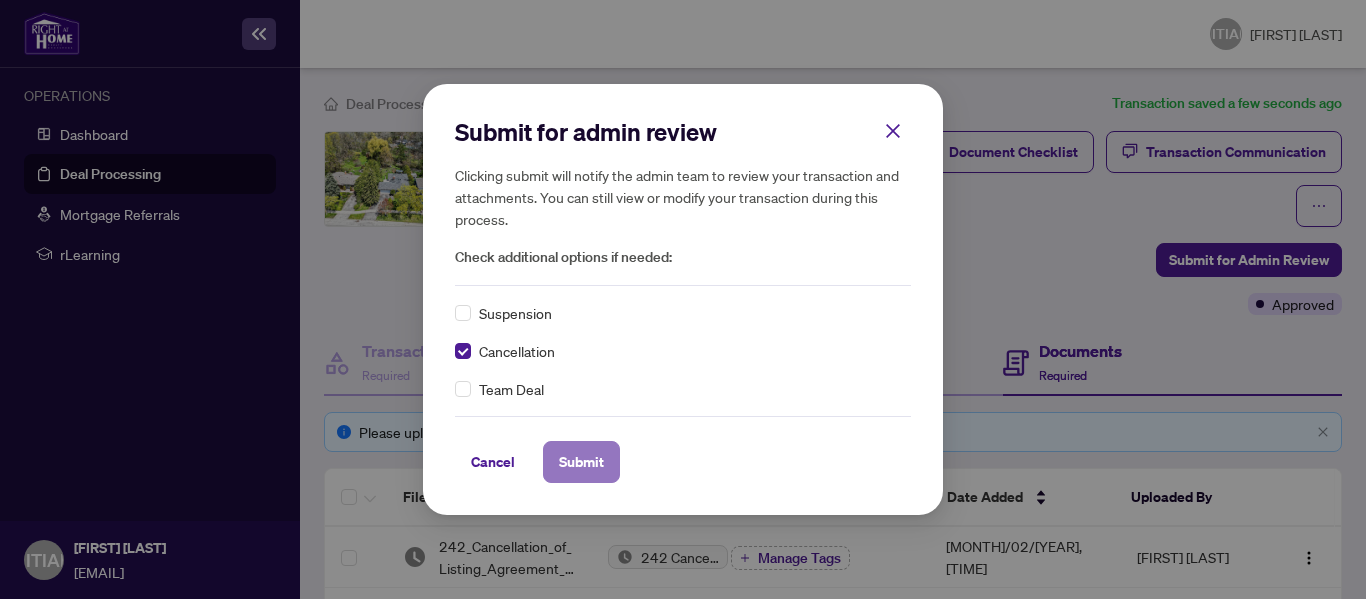 click on "Submit" at bounding box center [0, 0] 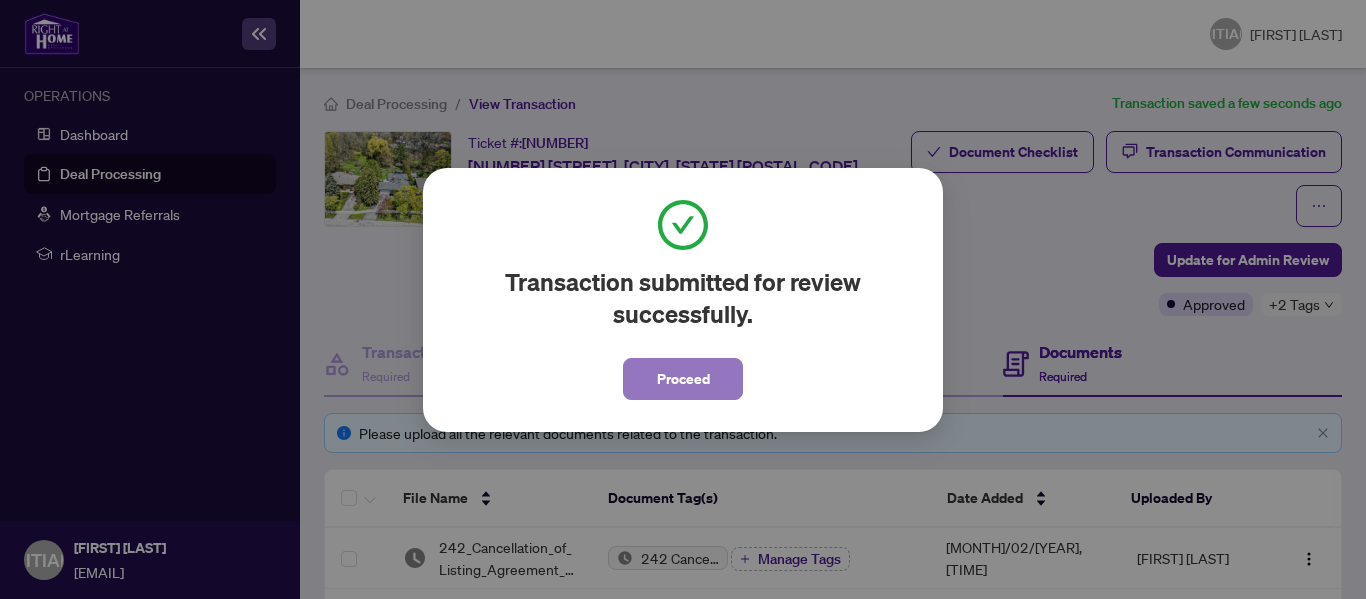 click on "Proceed" at bounding box center [683, 379] 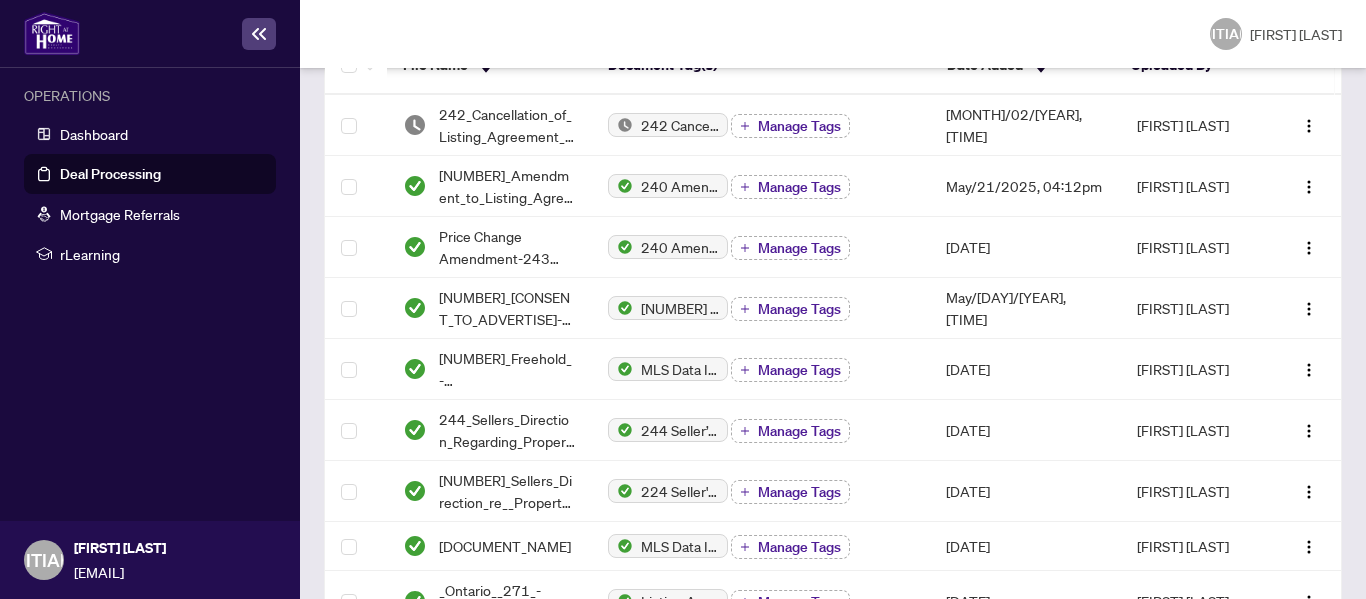 scroll, scrollTop: 0, scrollLeft: 0, axis: both 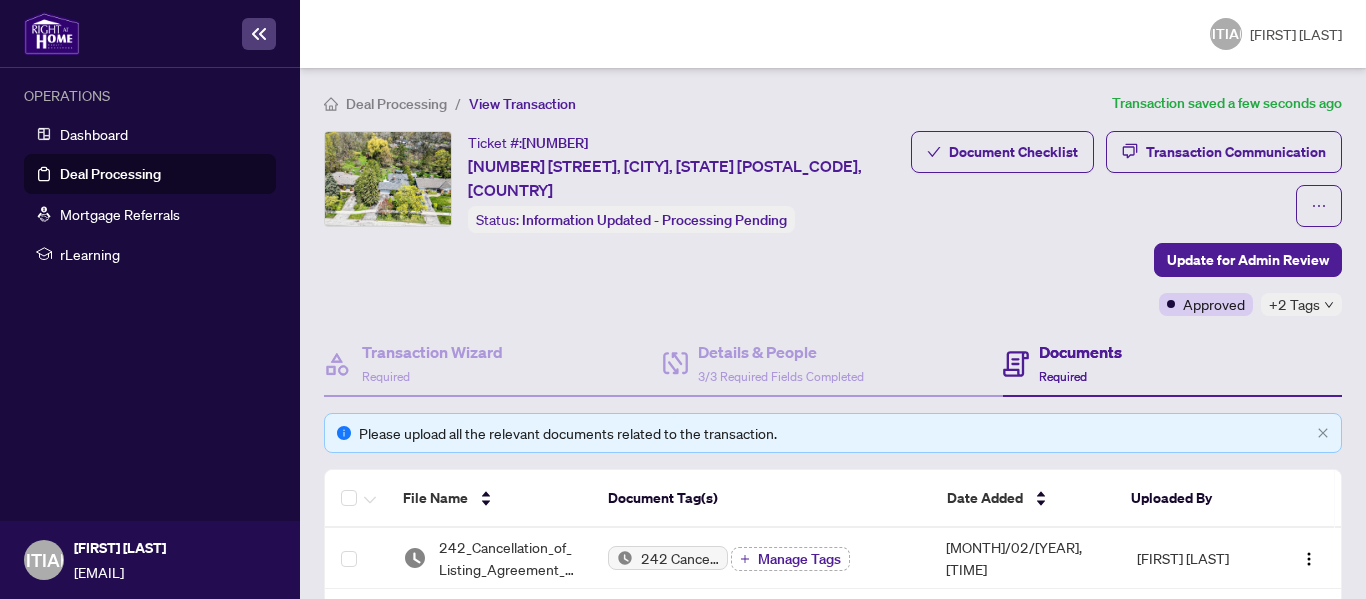 click on "Deal Processing" at bounding box center (396, 104) 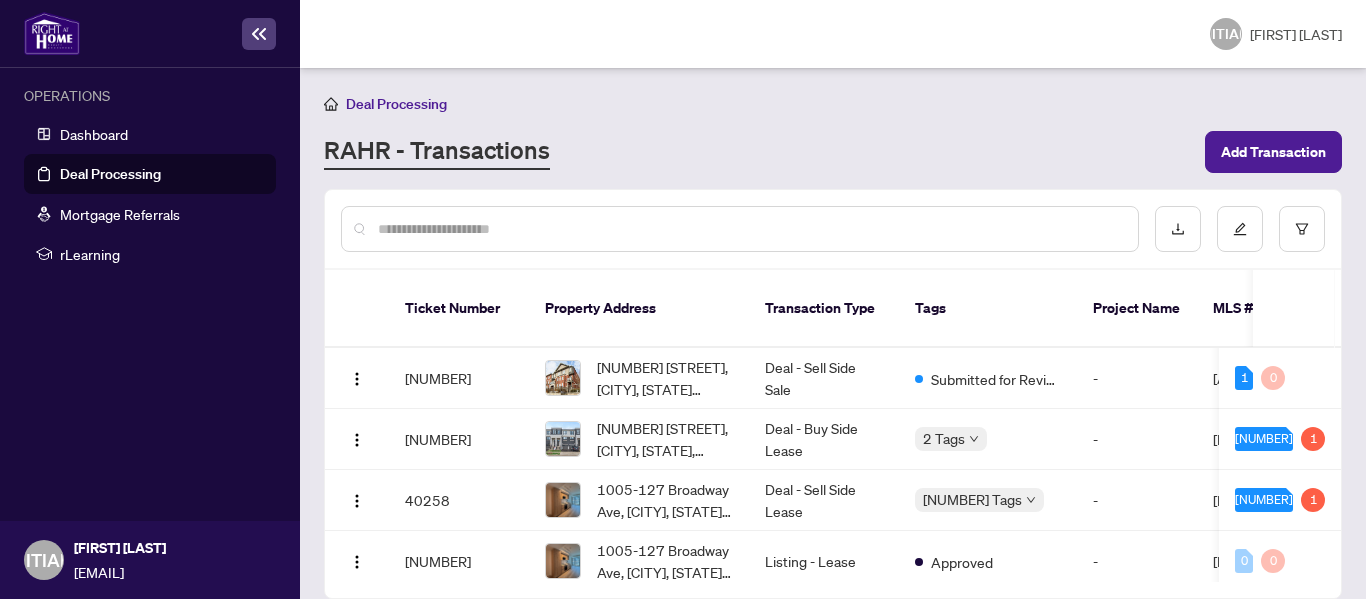 scroll, scrollTop: 1, scrollLeft: 0, axis: vertical 